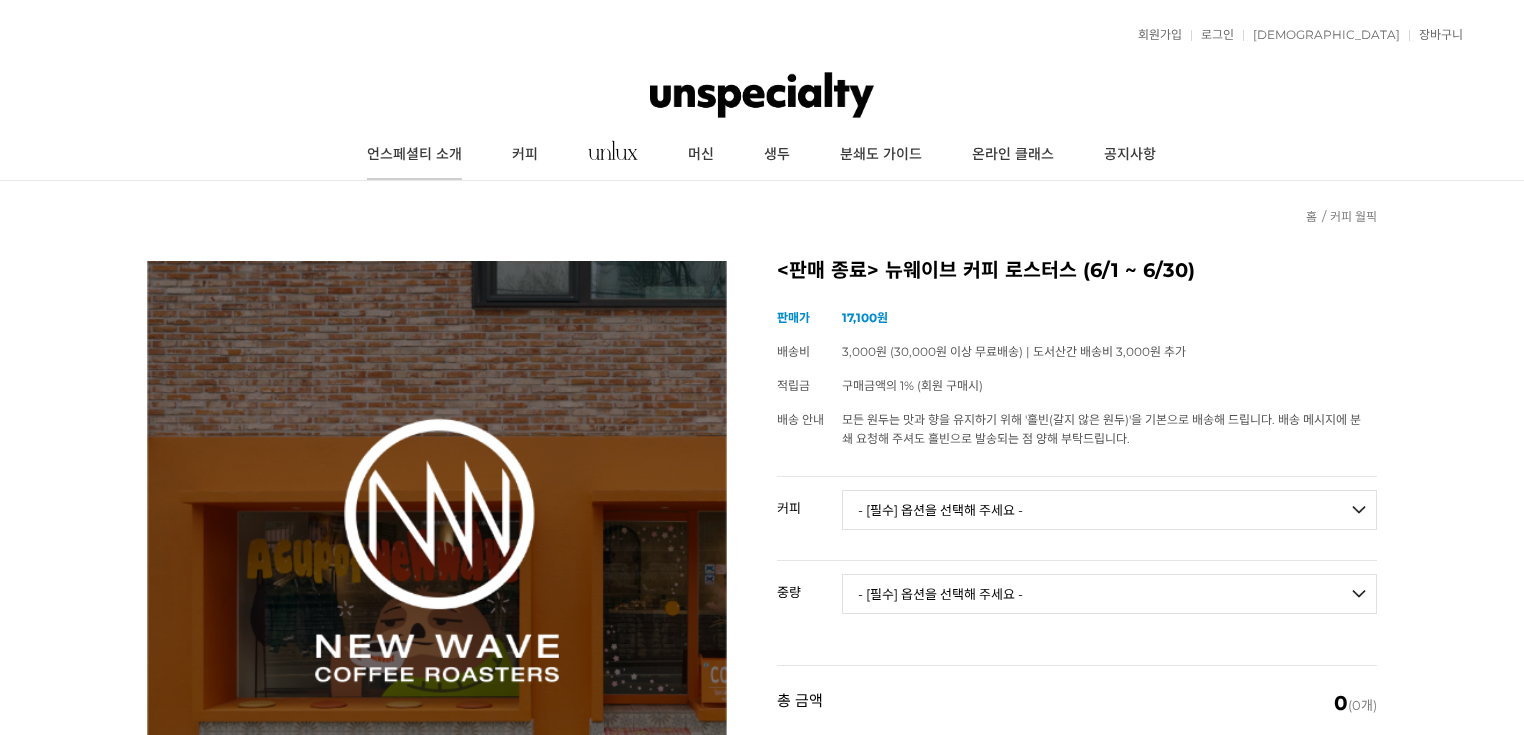 scroll, scrollTop: 0, scrollLeft: 0, axis: both 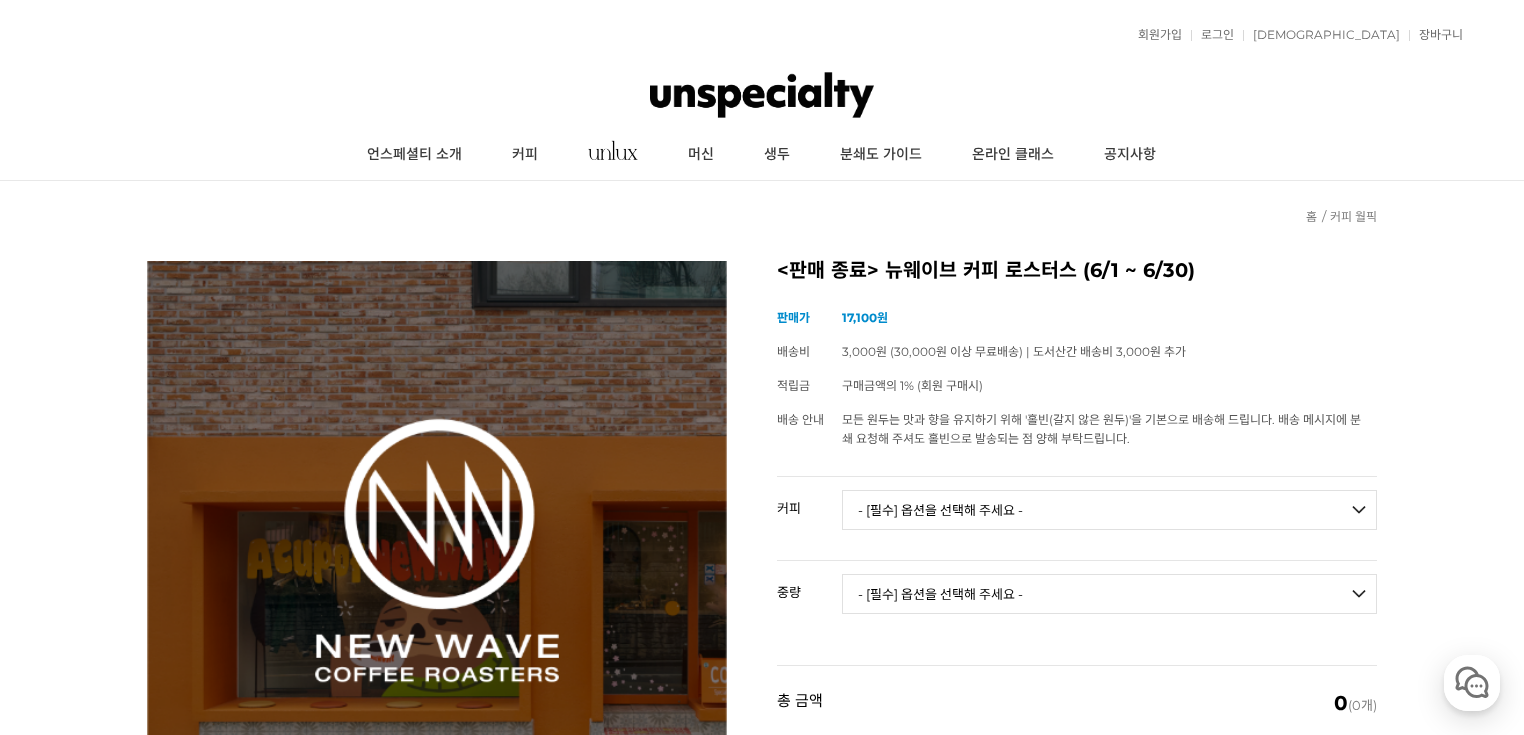 click at bounding box center (762, 95) 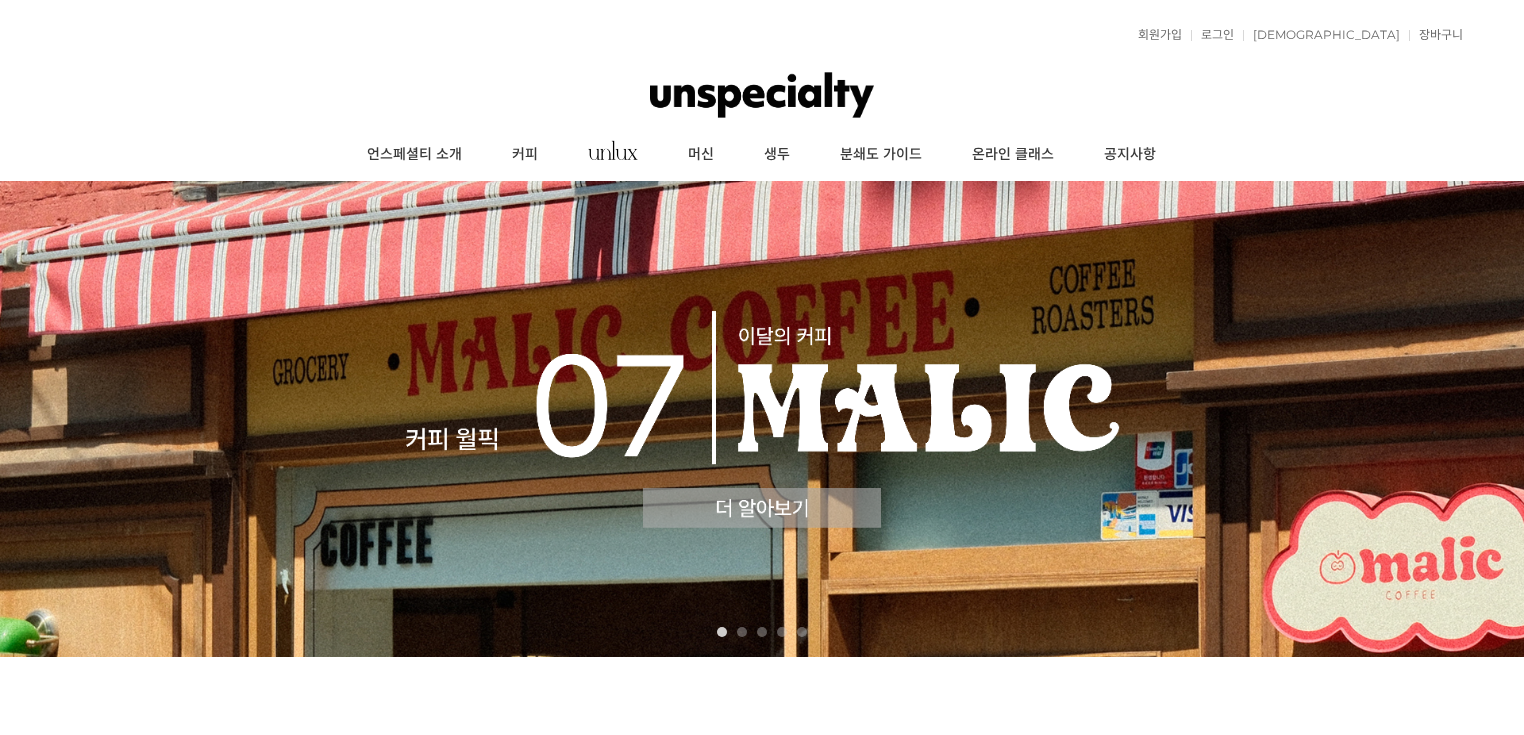 scroll, scrollTop: 0, scrollLeft: 0, axis: both 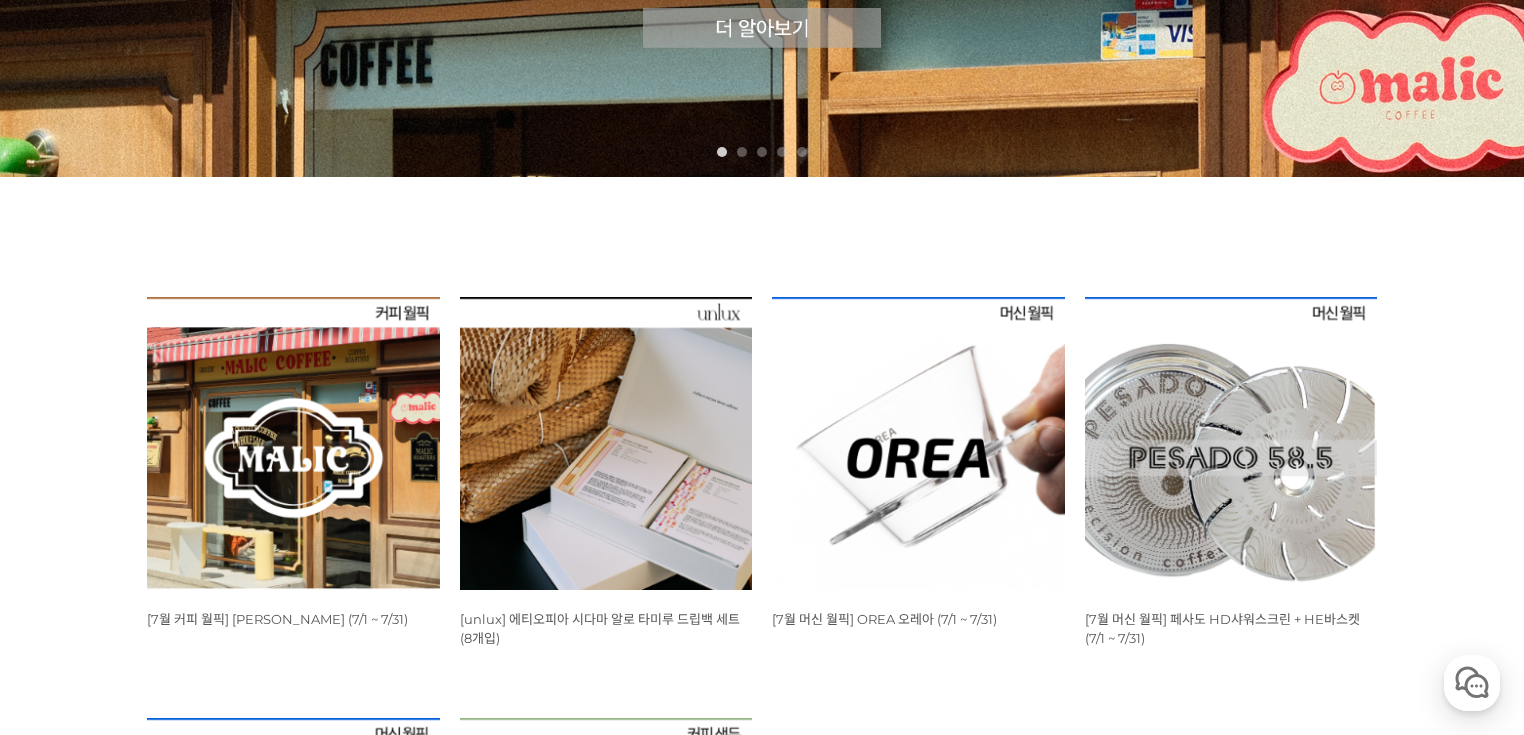 click at bounding box center [293, 443] 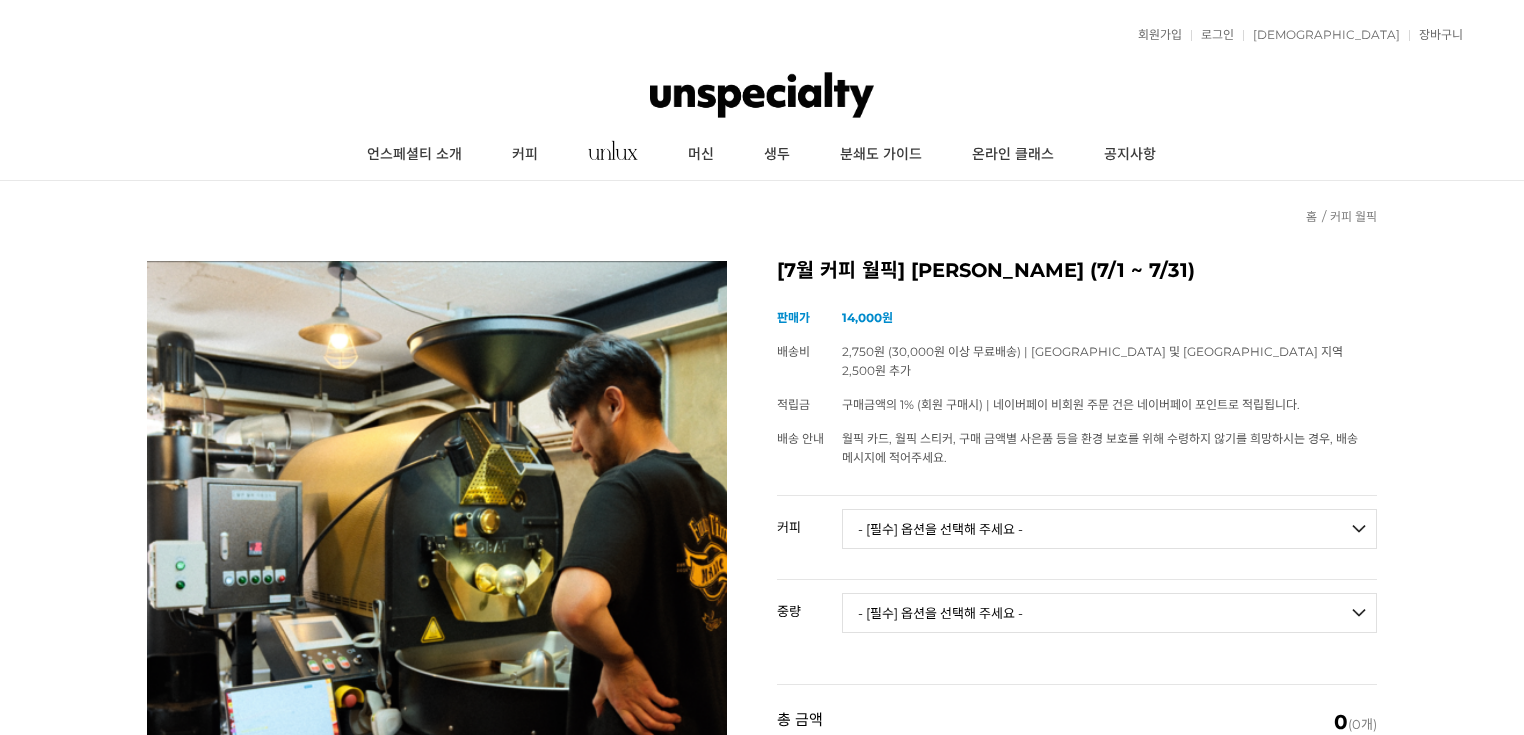 scroll, scrollTop: 560, scrollLeft: 0, axis: vertical 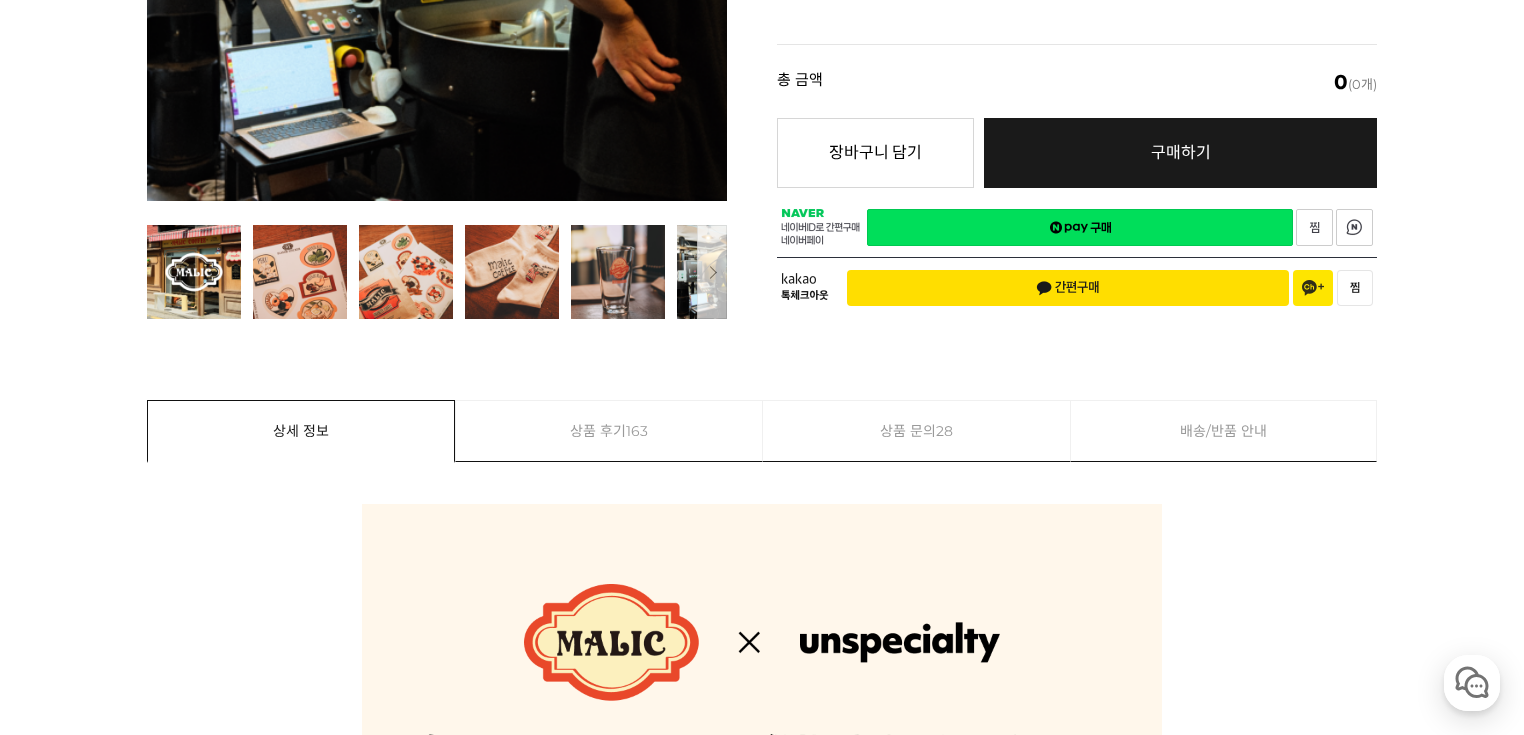 click at bounding box center (710, 272) 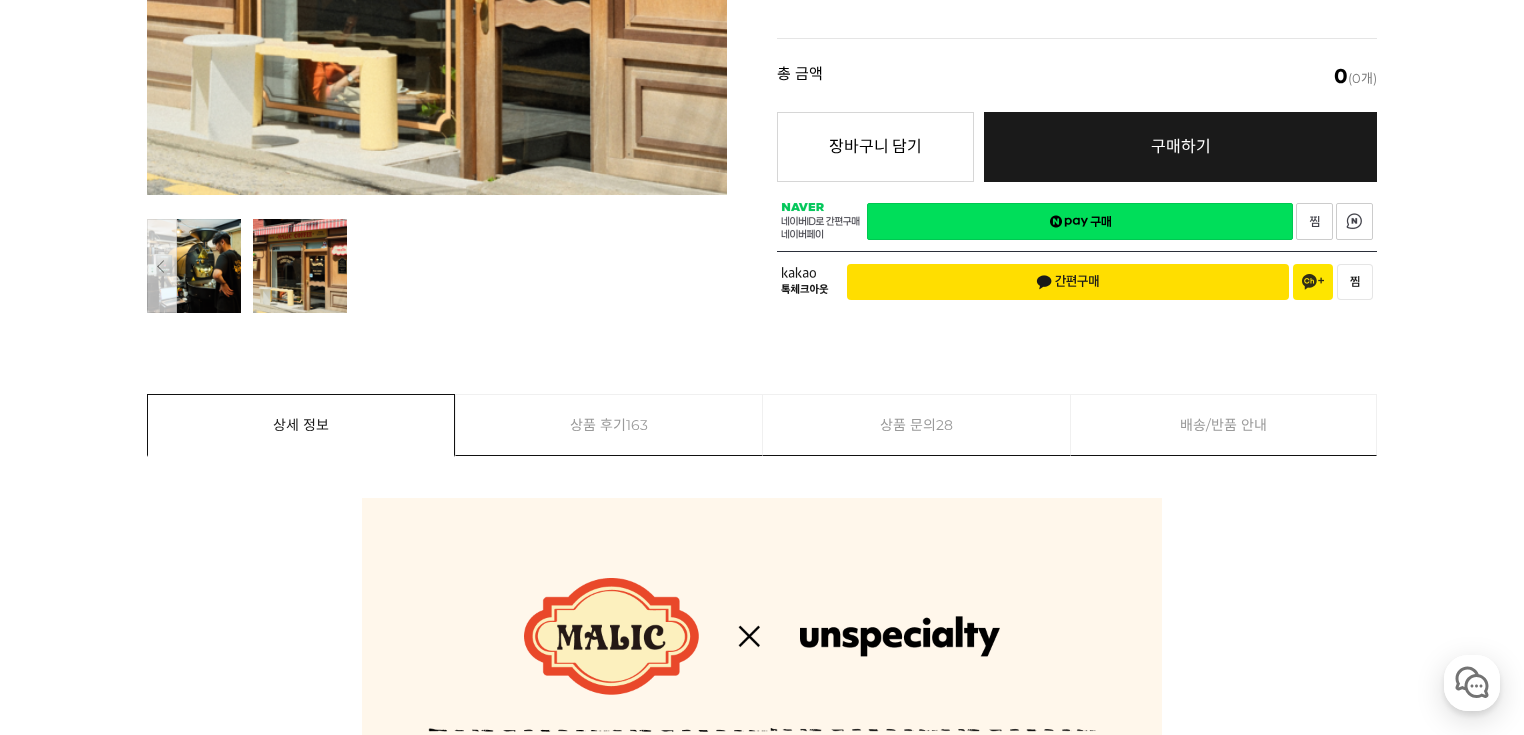 scroll, scrollTop: 640, scrollLeft: 0, axis: vertical 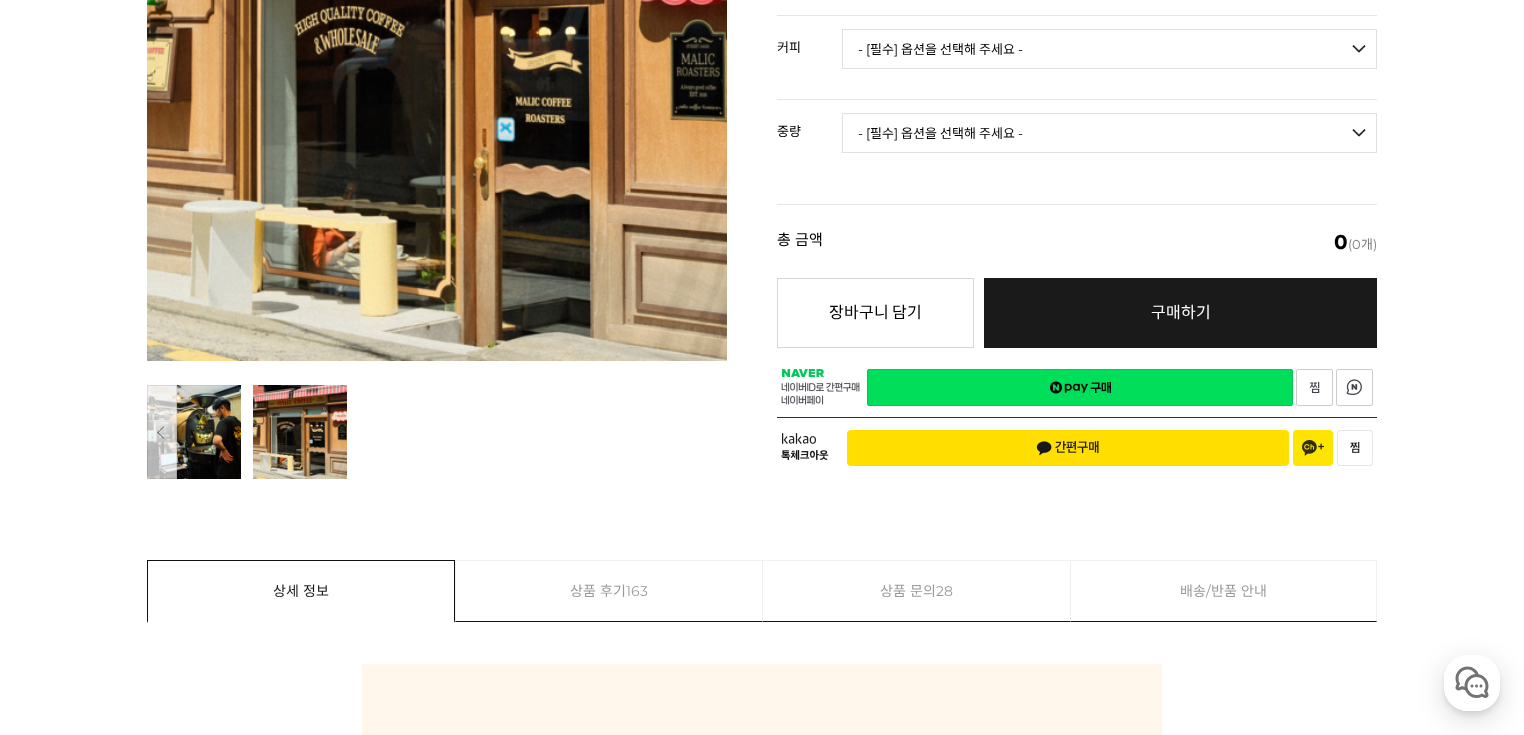 click on "상품 후기  163" at bounding box center (609, 591) 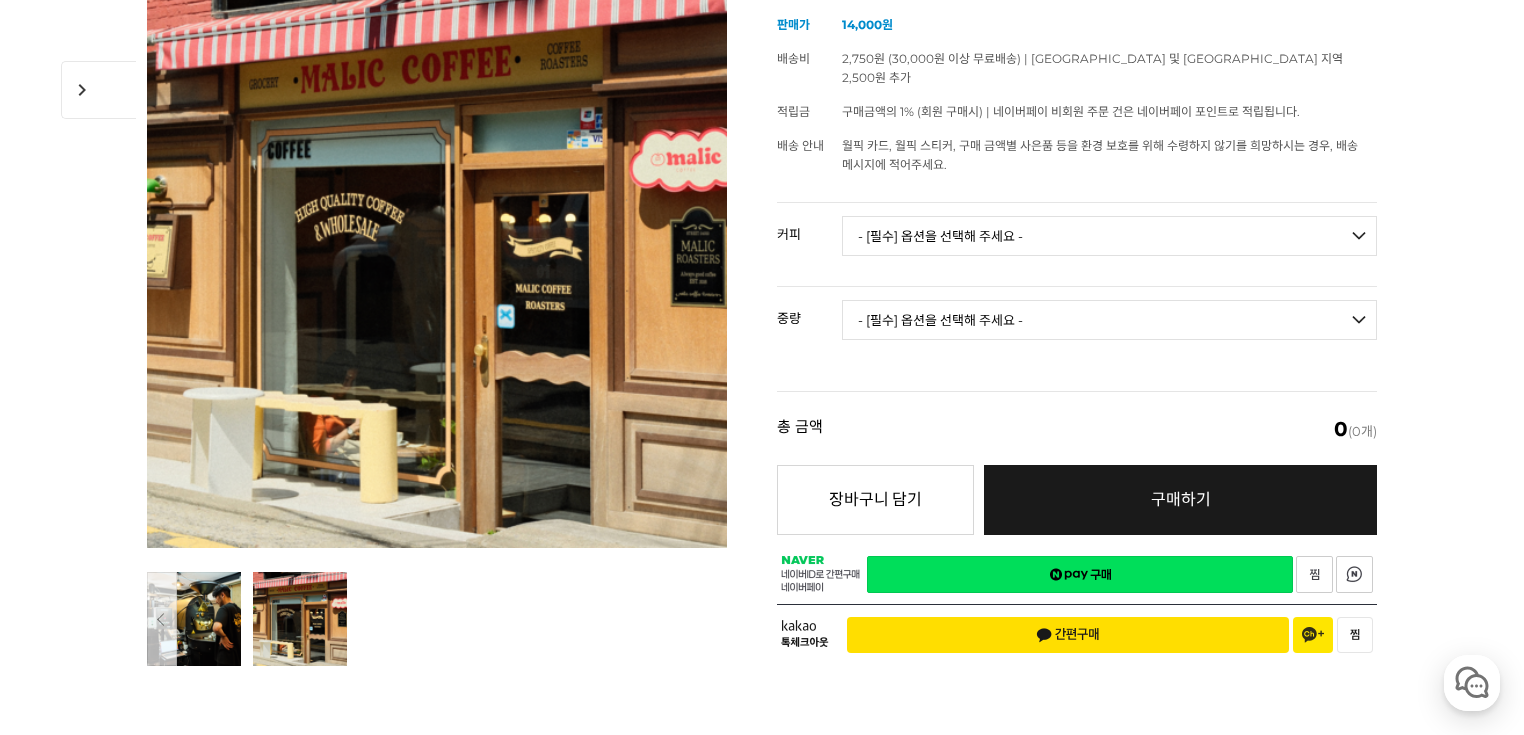scroll, scrollTop: 480, scrollLeft: 0, axis: vertical 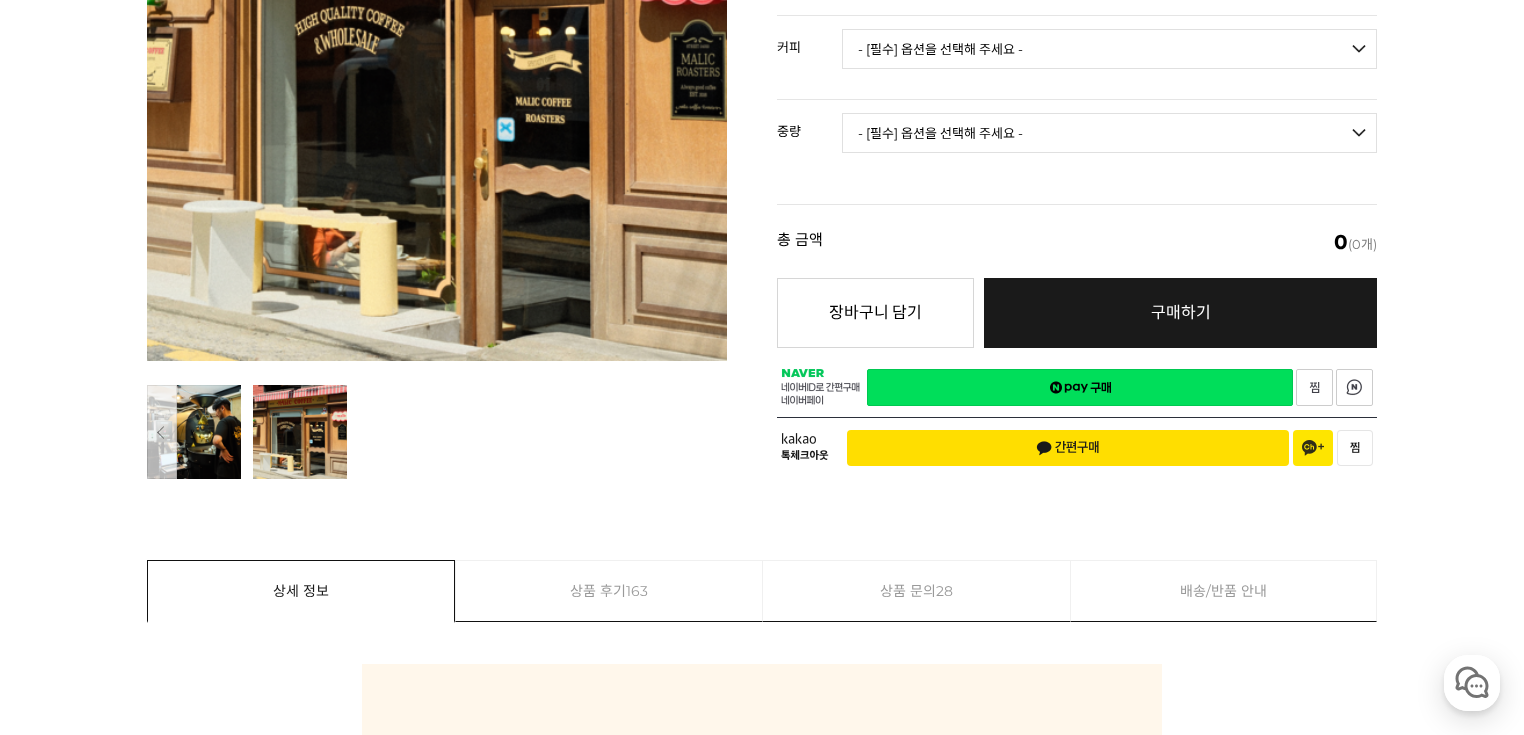 click at bounding box center (300, 432) 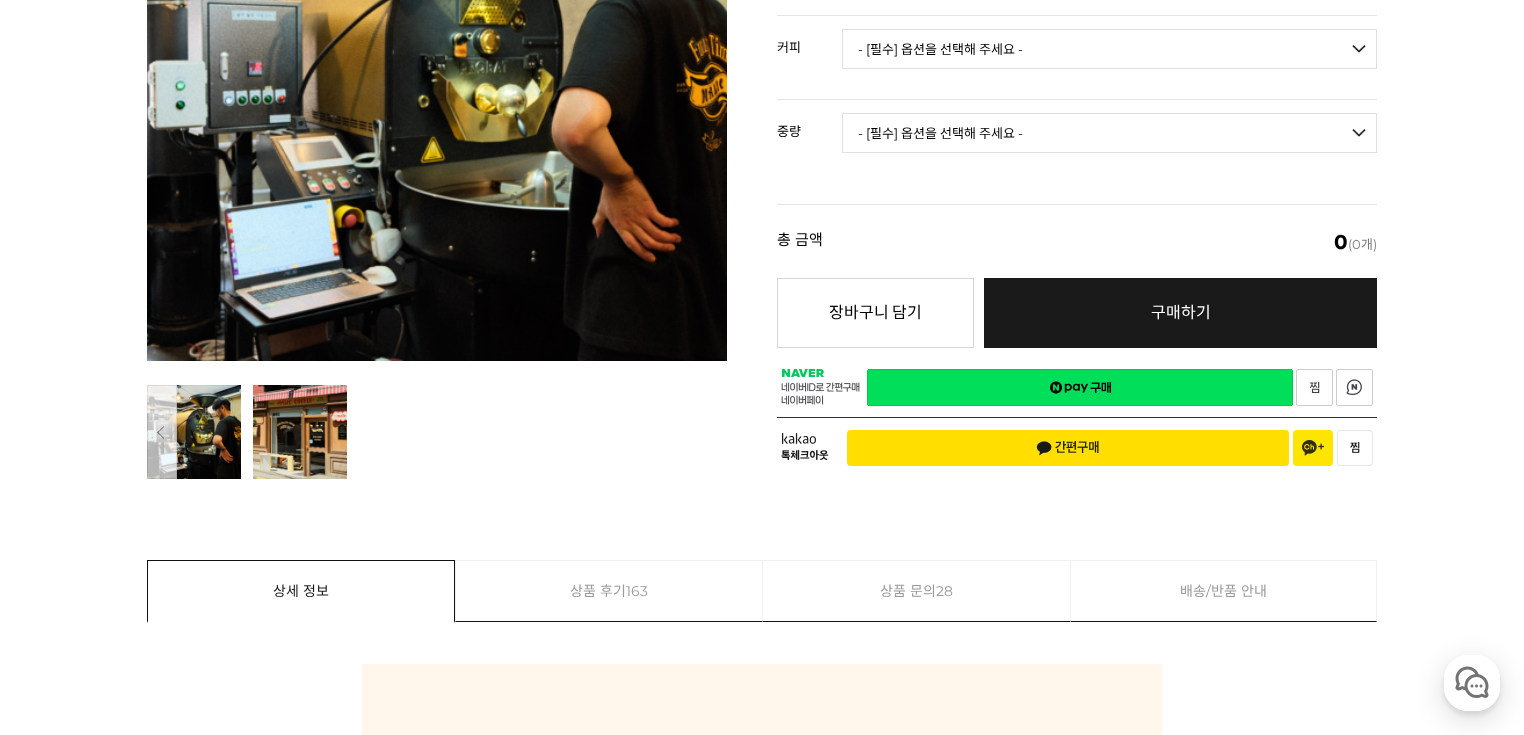 click at bounding box center (194, 432) 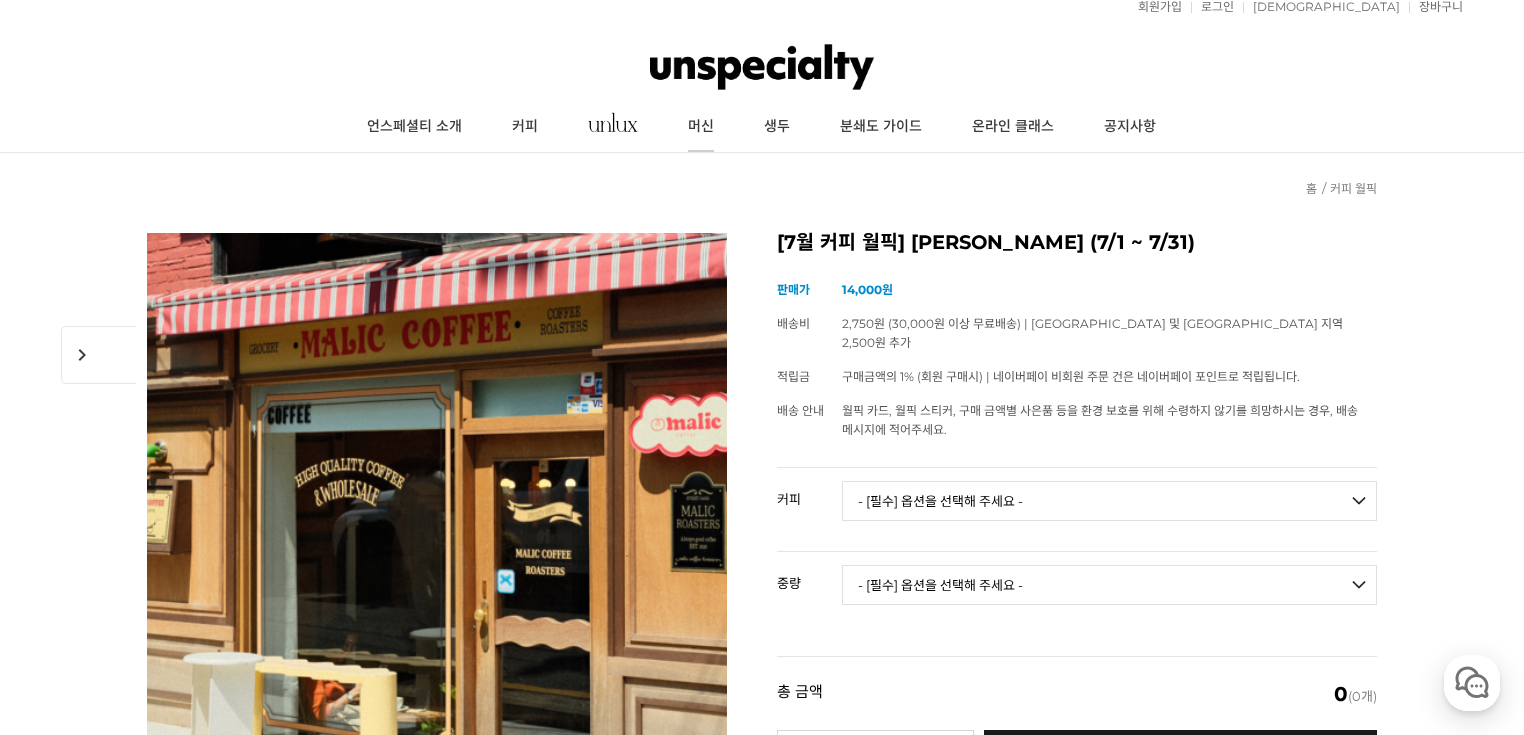 scroll, scrollTop: 0, scrollLeft: 0, axis: both 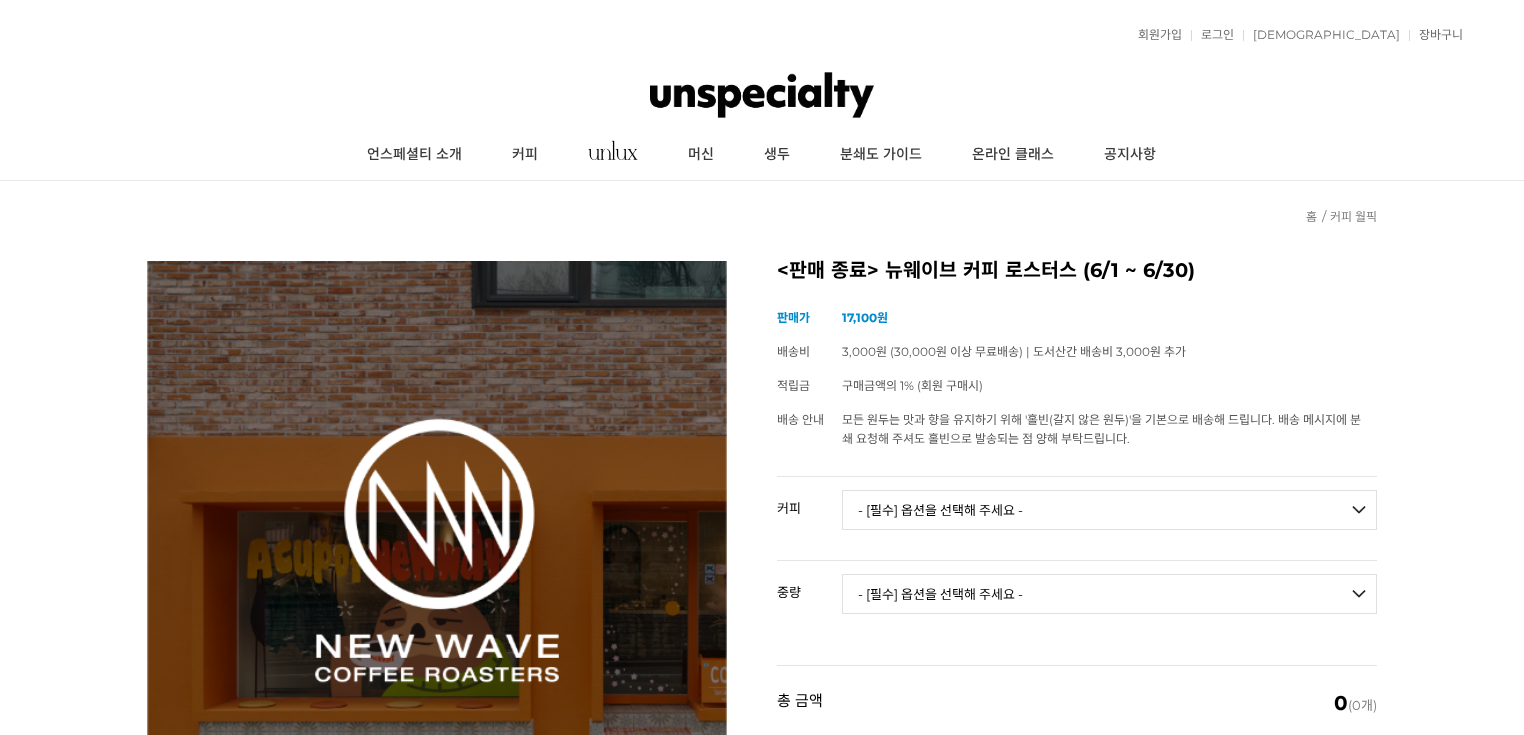 click at bounding box center [762, 95] 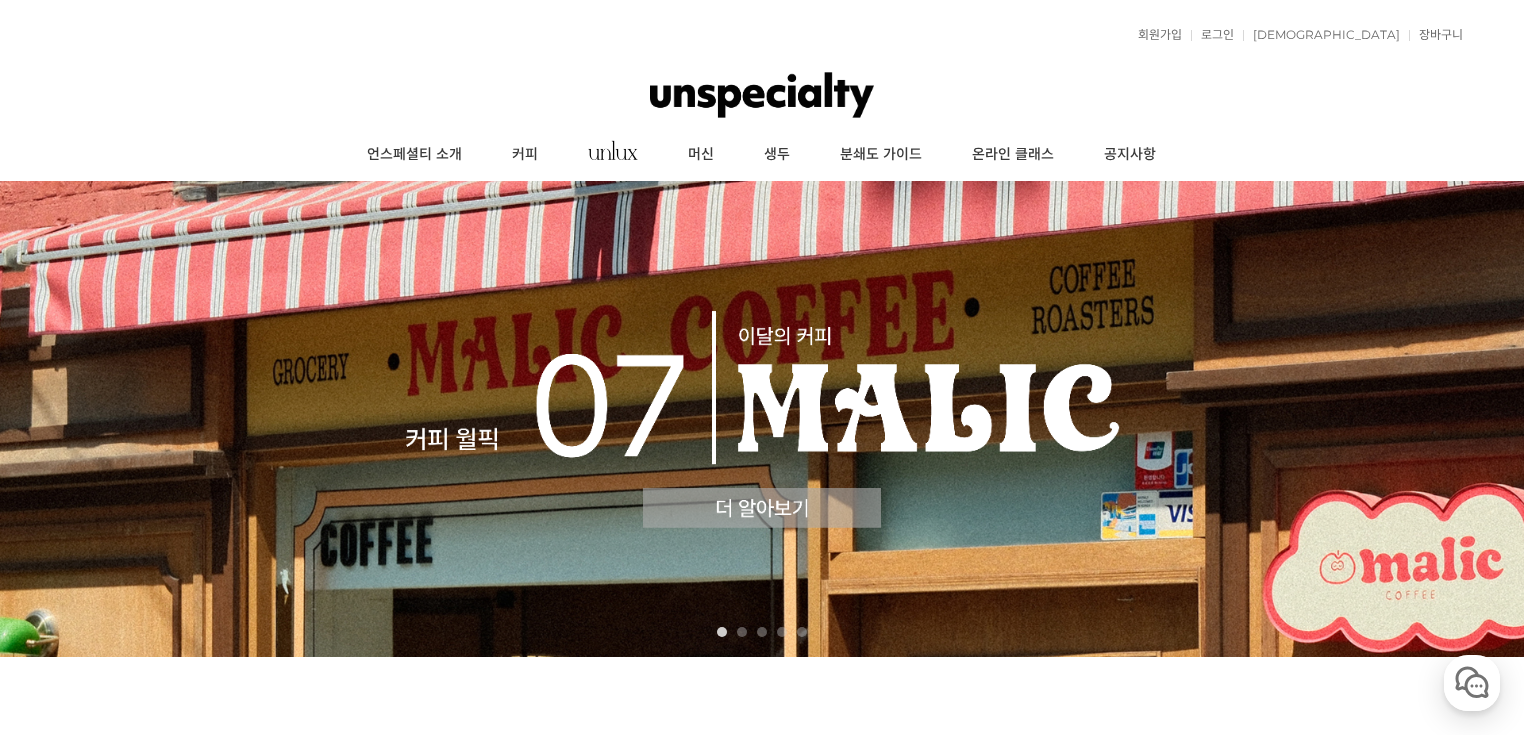 scroll, scrollTop: 0, scrollLeft: 0, axis: both 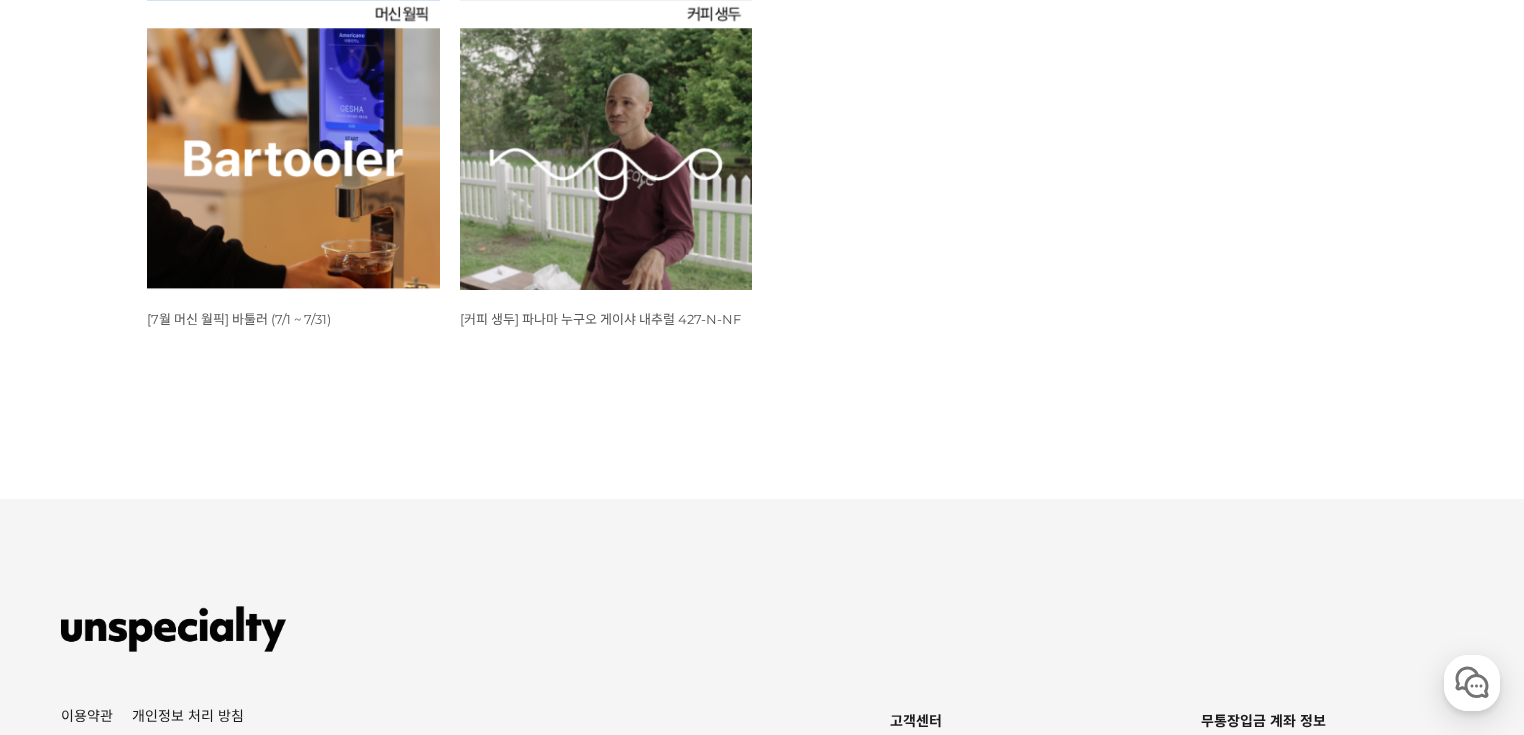 click at bounding box center (606, 144) 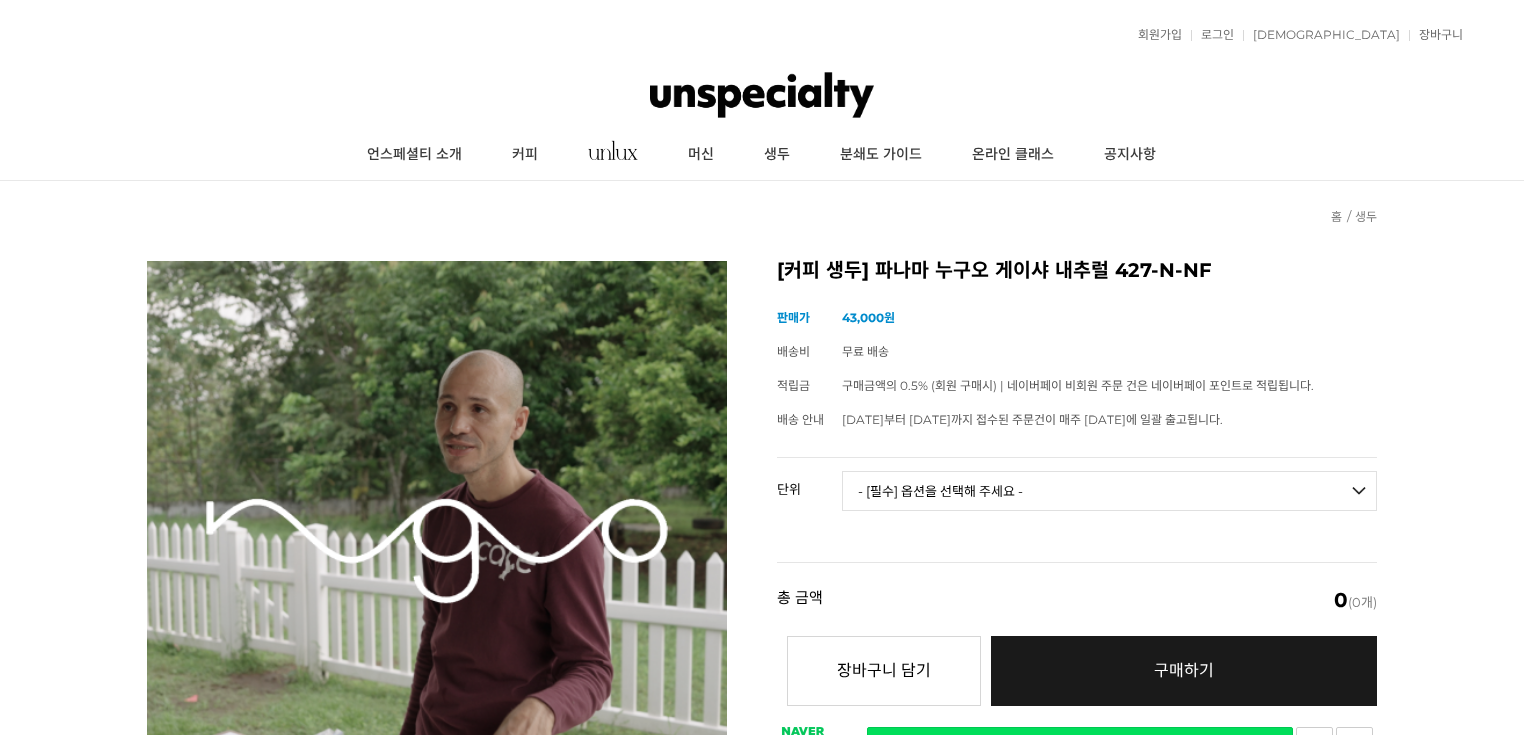 scroll, scrollTop: 0, scrollLeft: 0, axis: both 